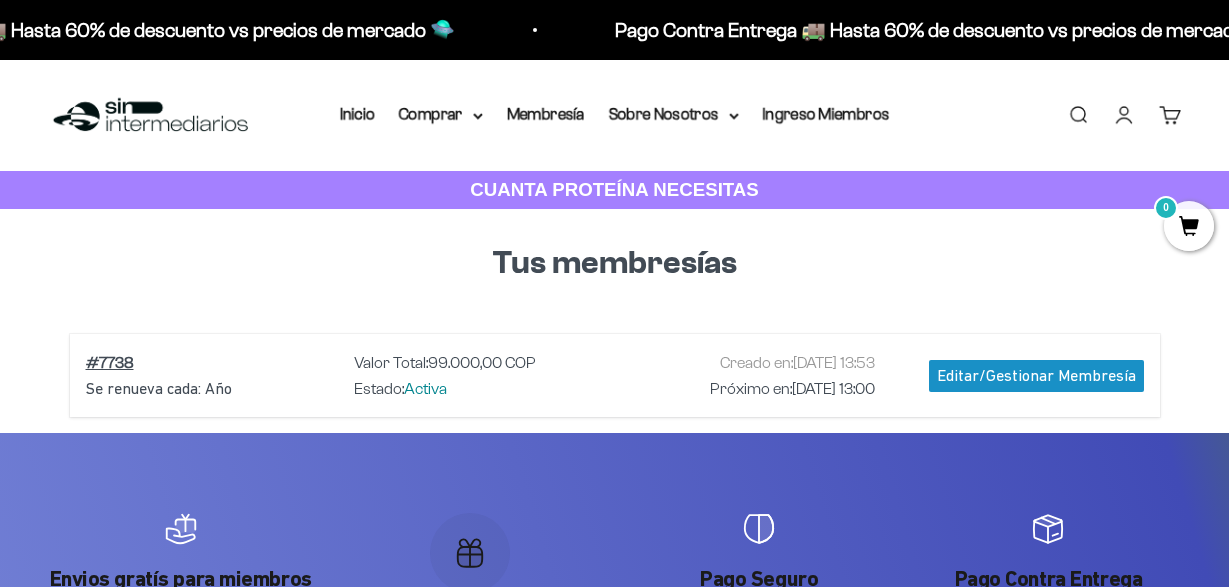 scroll, scrollTop: 0, scrollLeft: 0, axis: both 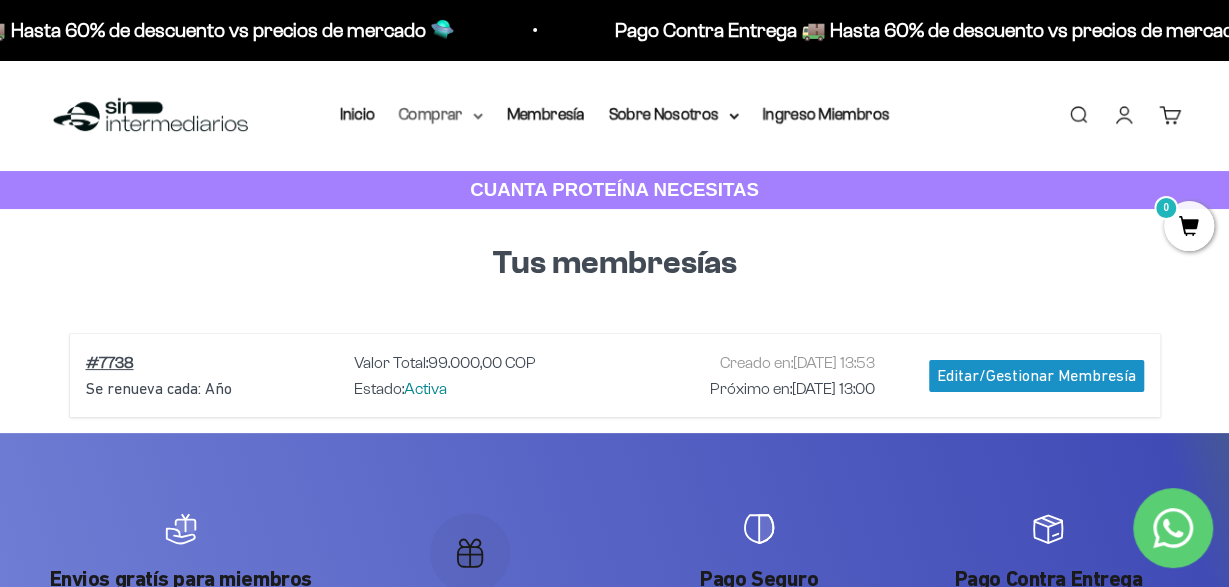 click on "Comprar" at bounding box center (441, 115) 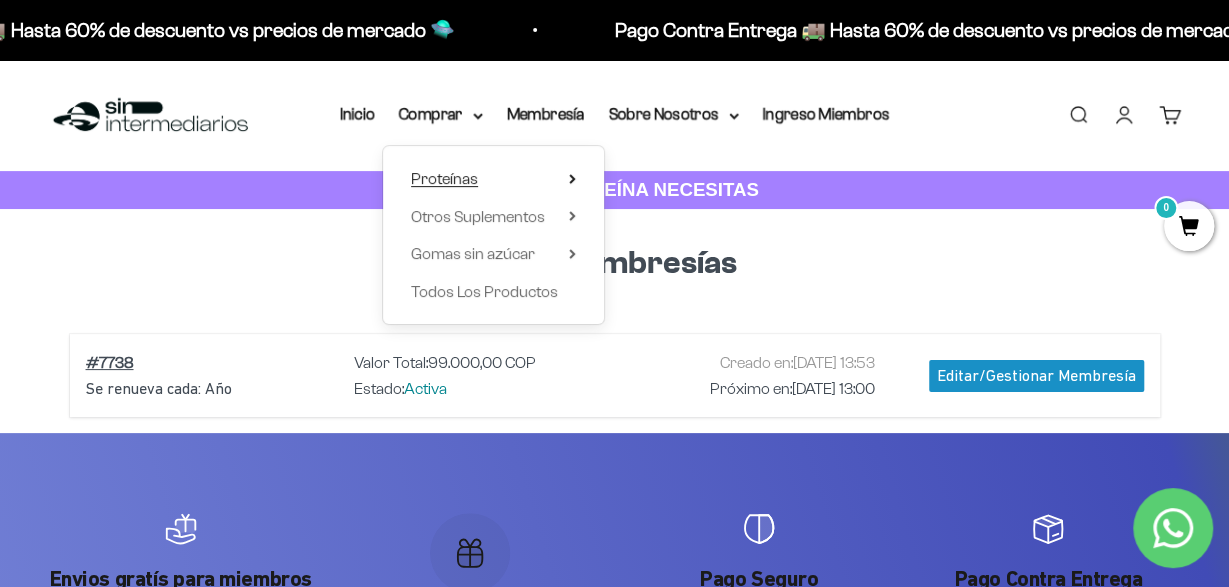 click 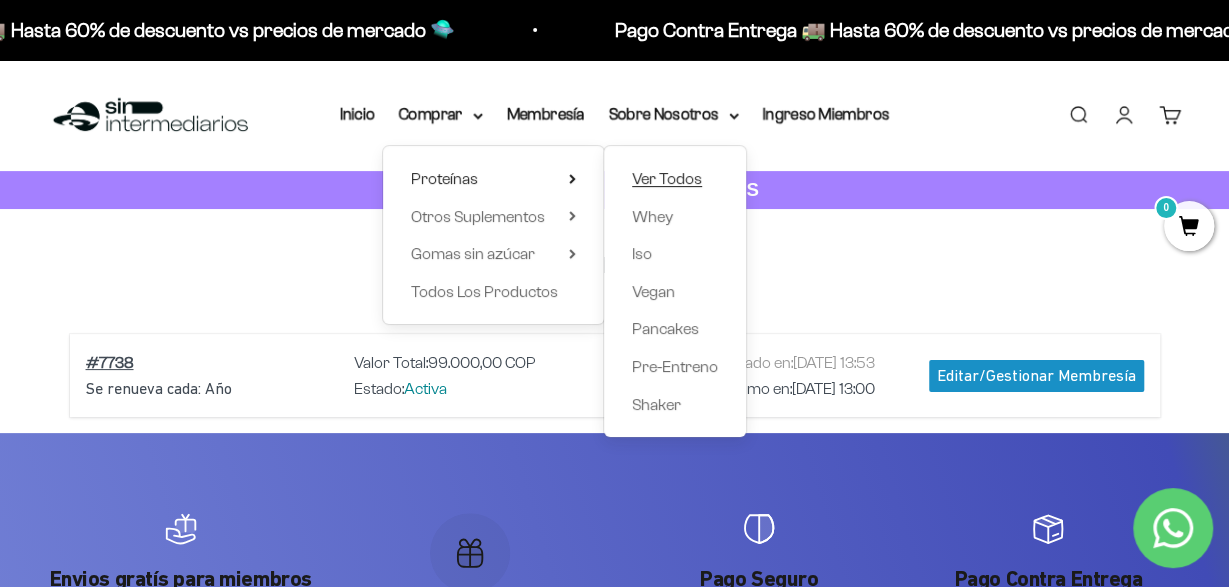 click on "Ver Todos" at bounding box center (667, 178) 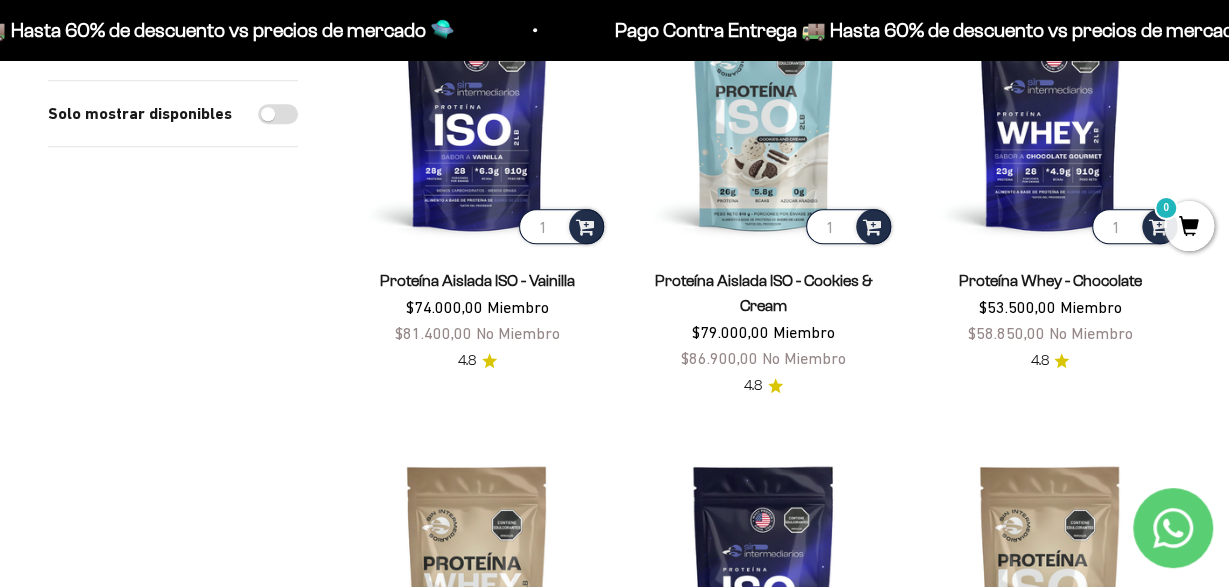scroll, scrollTop: 766, scrollLeft: 0, axis: vertical 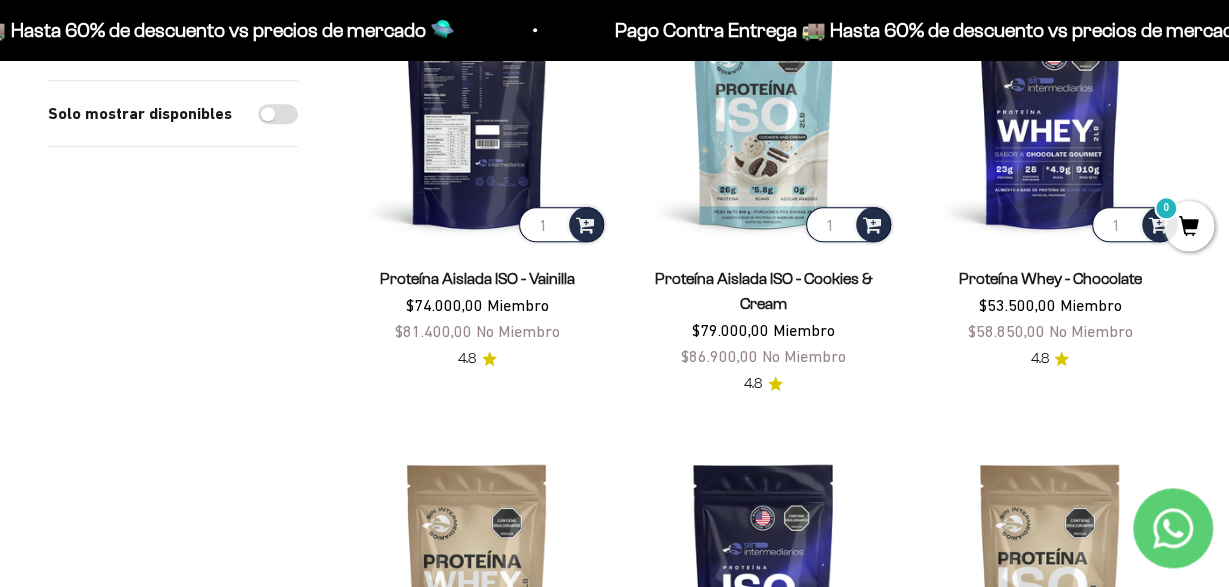 click at bounding box center (477, 115) 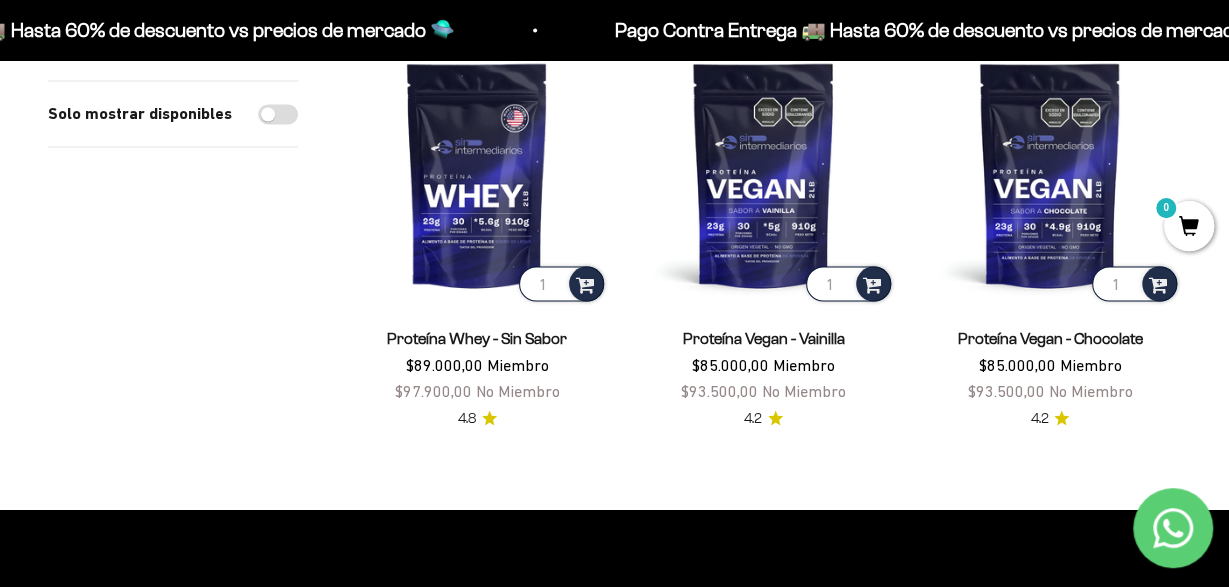 scroll, scrollTop: 1605, scrollLeft: 0, axis: vertical 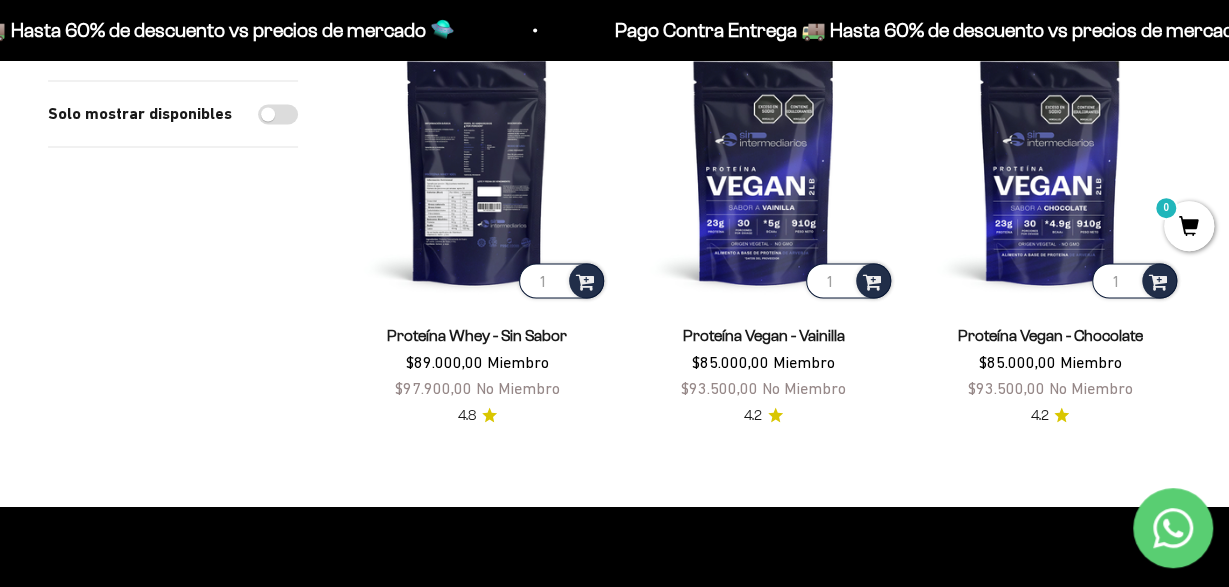 click at bounding box center [477, 171] 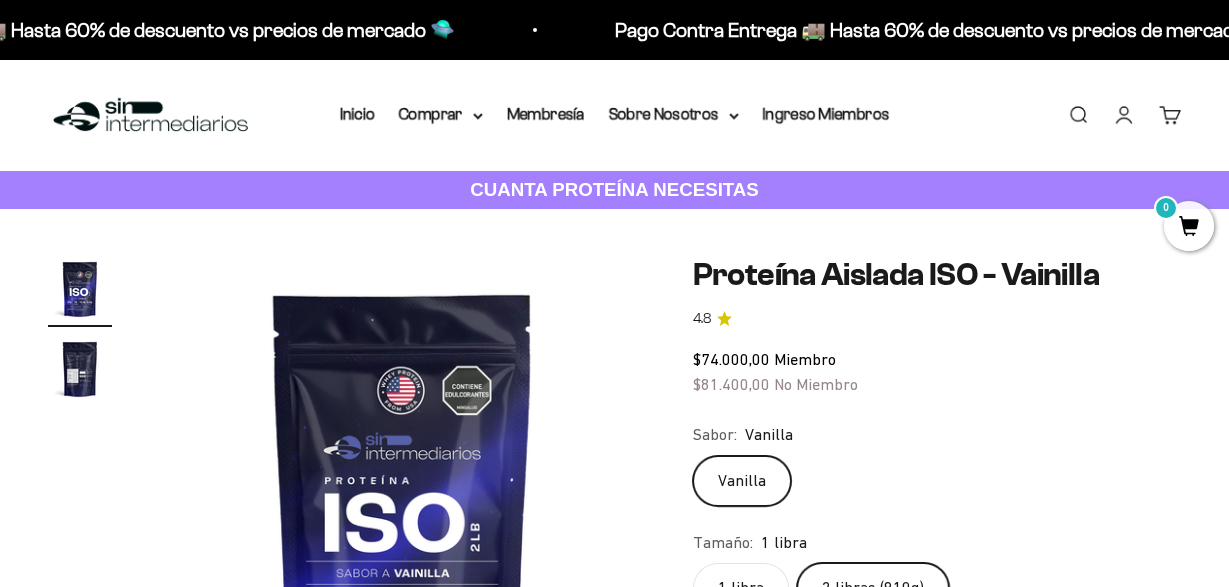 scroll, scrollTop: 241, scrollLeft: 0, axis: vertical 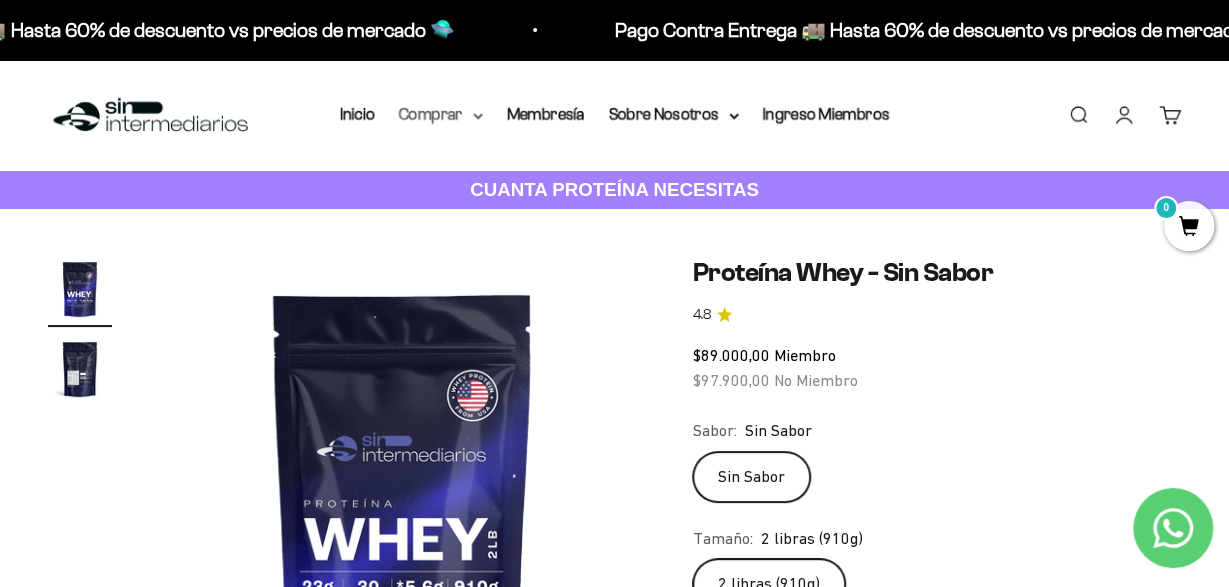 click on "Comprar" at bounding box center (441, 115) 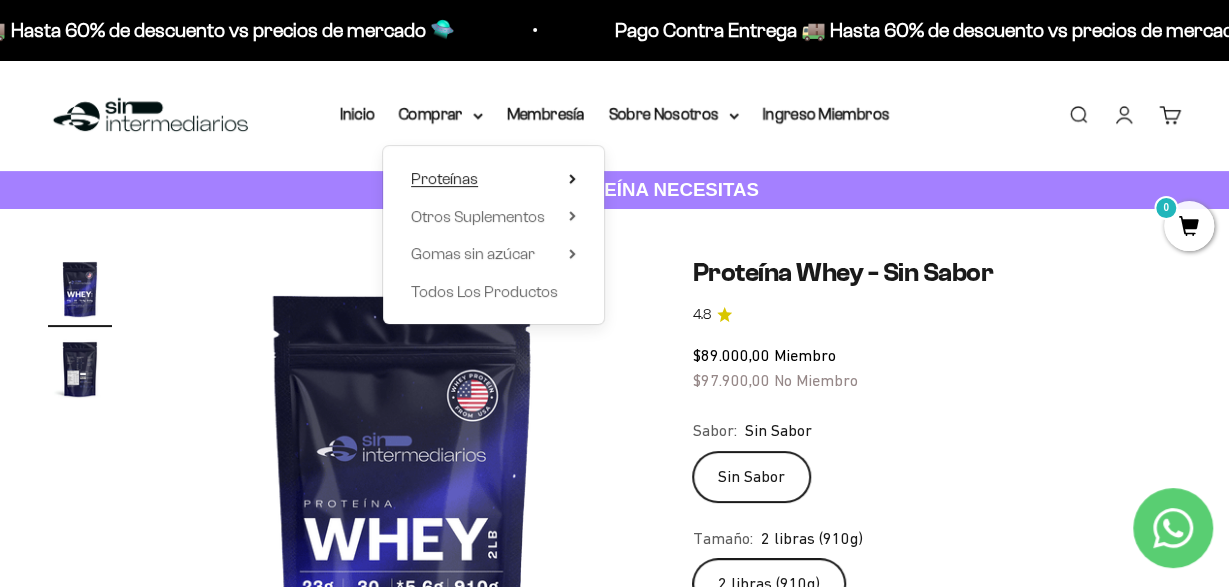 click on "Proteínas" at bounding box center (493, 179) 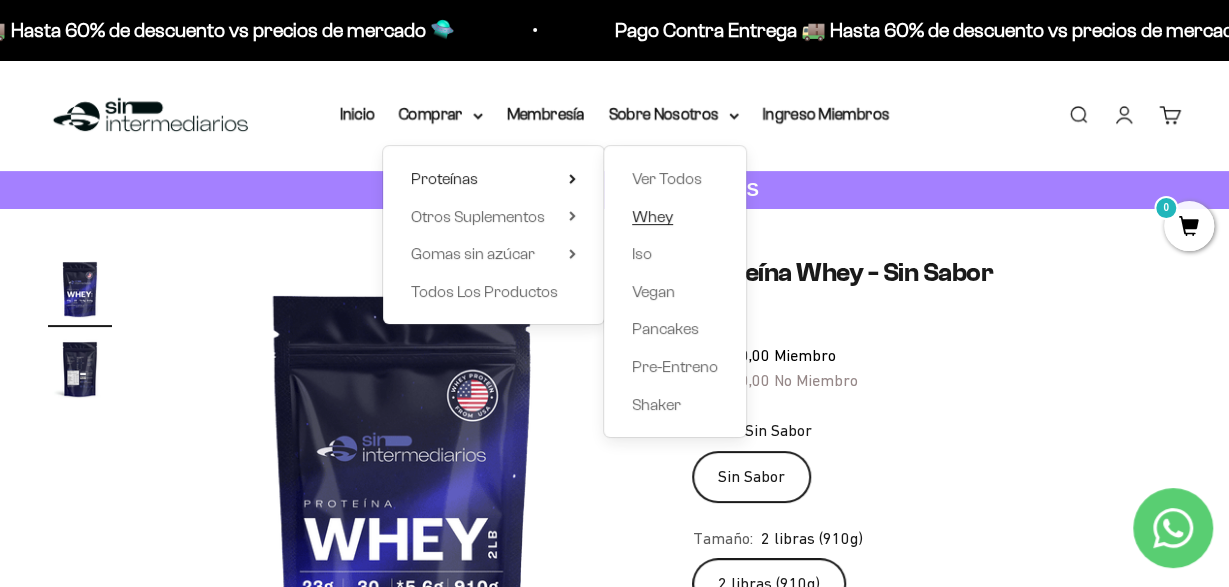 click on "Whey" at bounding box center (675, 217) 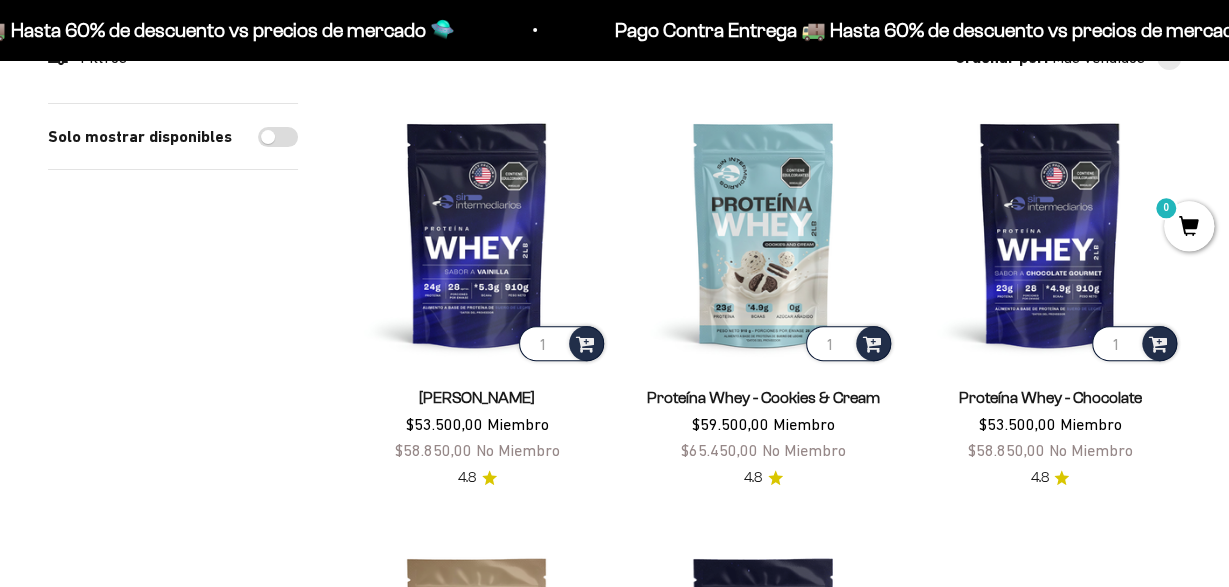 scroll, scrollTop: 210, scrollLeft: 0, axis: vertical 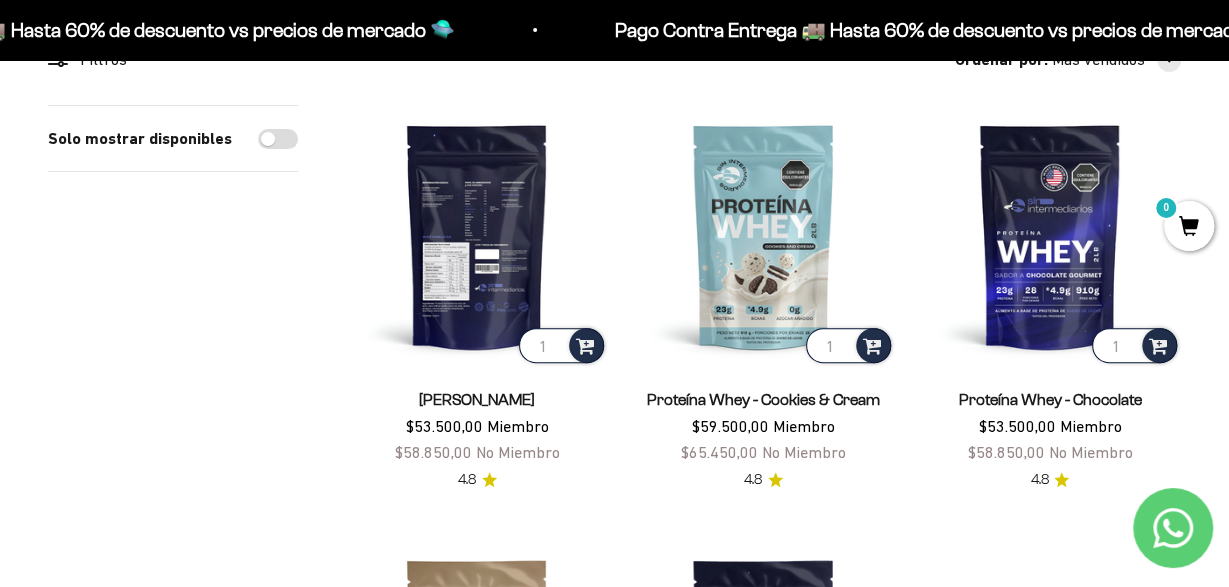 click at bounding box center [477, 236] 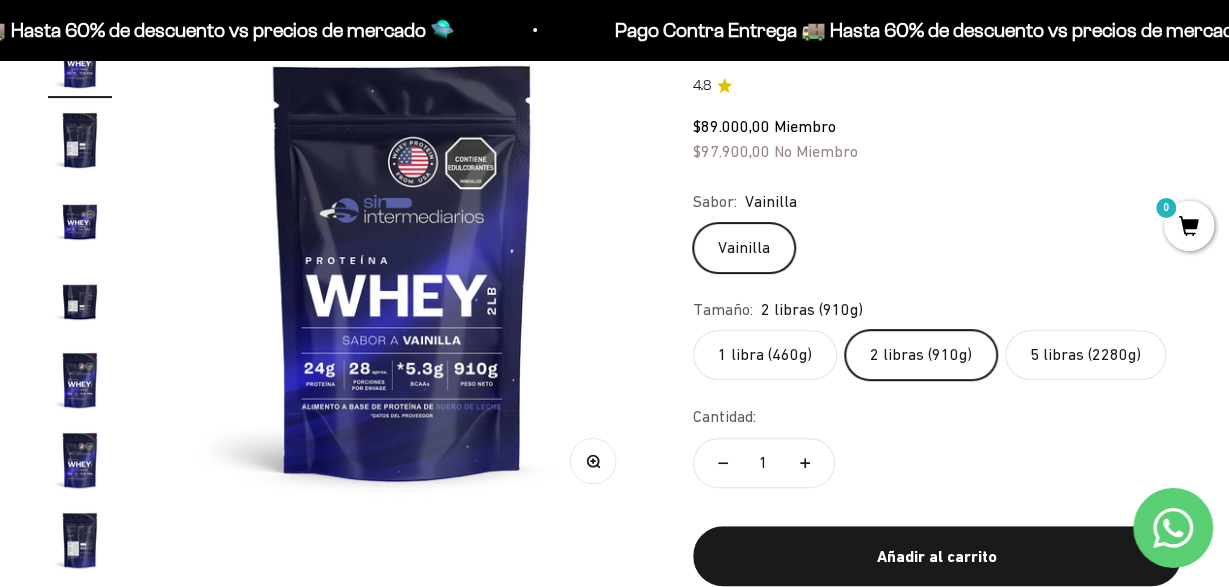 scroll, scrollTop: 230, scrollLeft: 0, axis: vertical 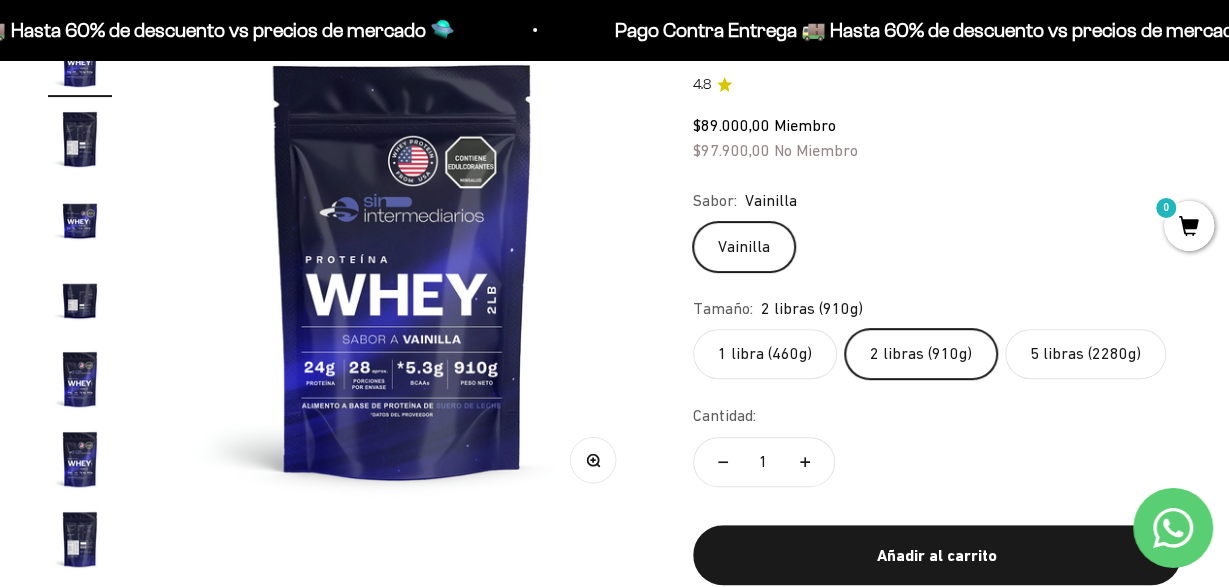 click on "Vainilla" 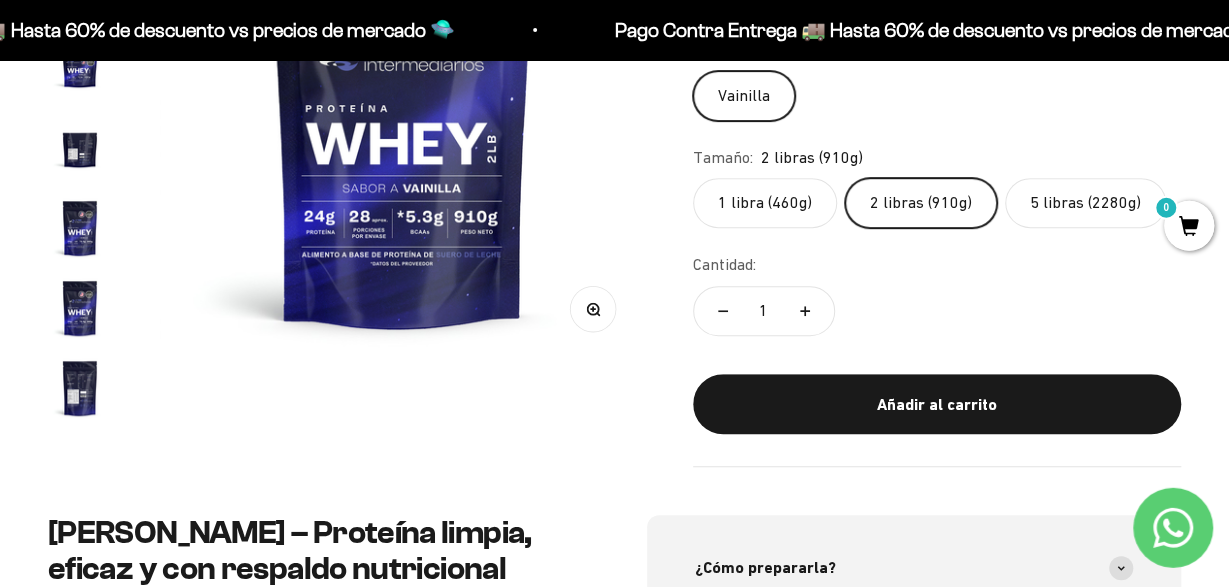 scroll, scrollTop: 380, scrollLeft: 0, axis: vertical 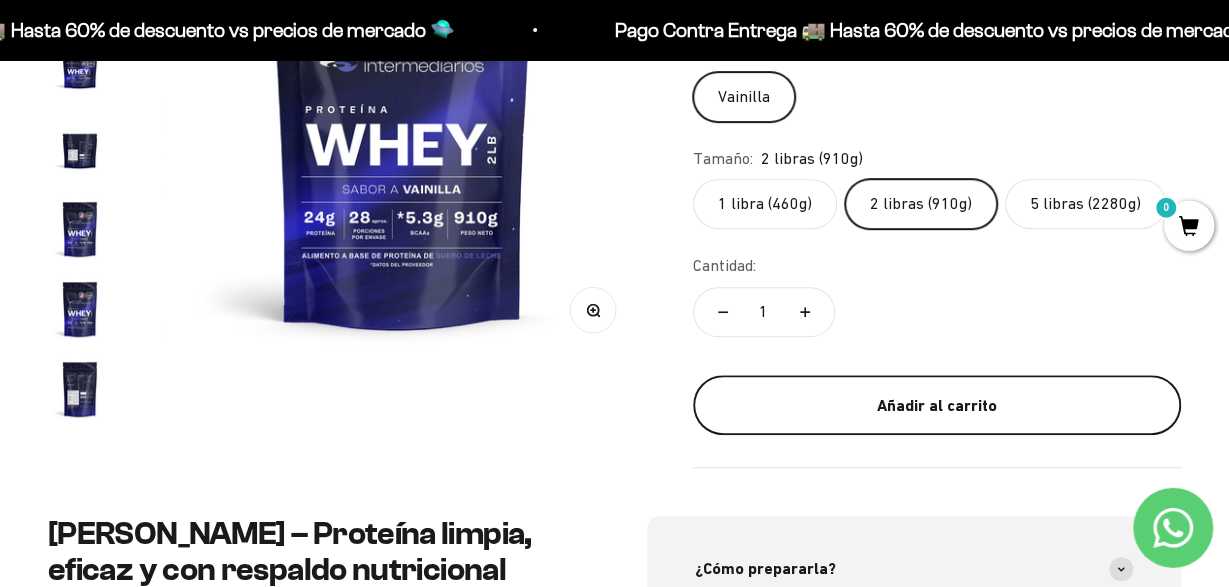 click on "Añadir al carrito" at bounding box center (937, 406) 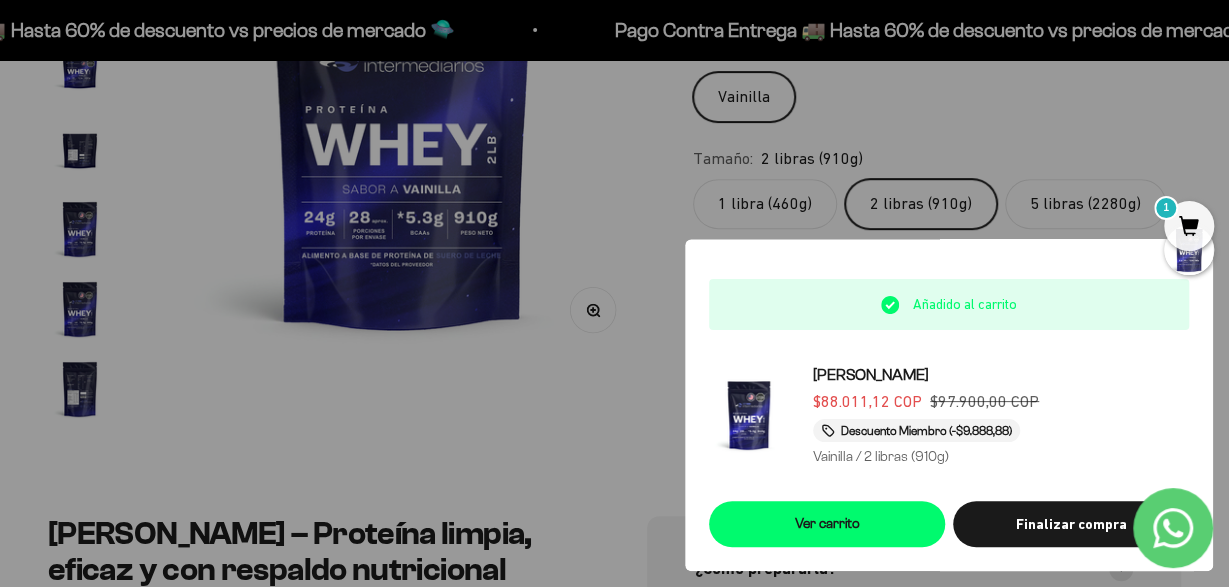 click at bounding box center (614, 293) 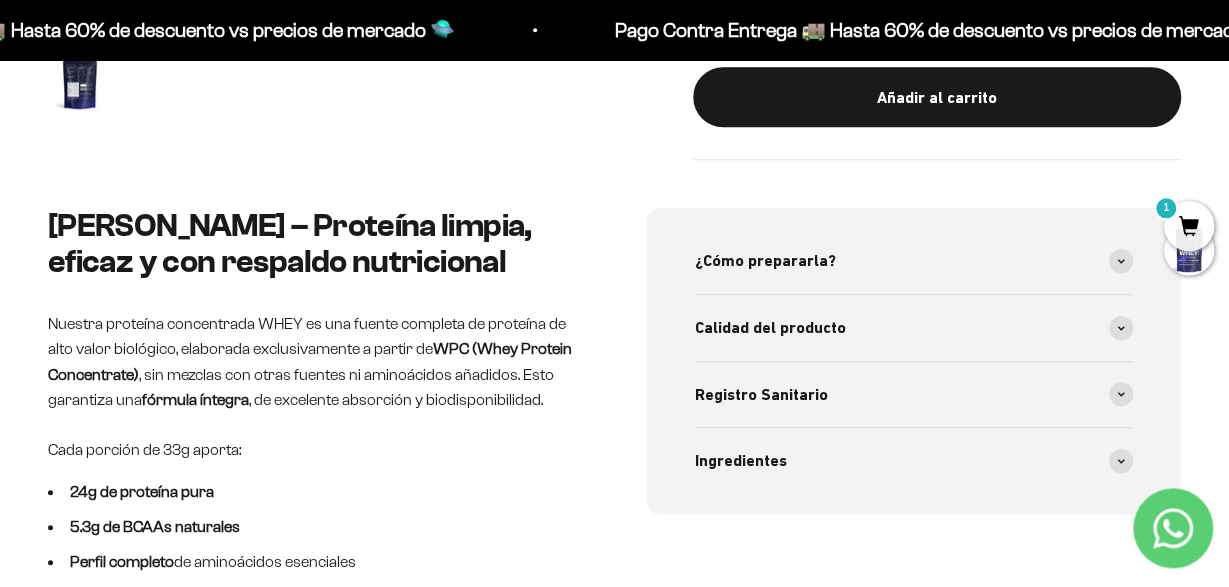 scroll, scrollTop: 0, scrollLeft: 0, axis: both 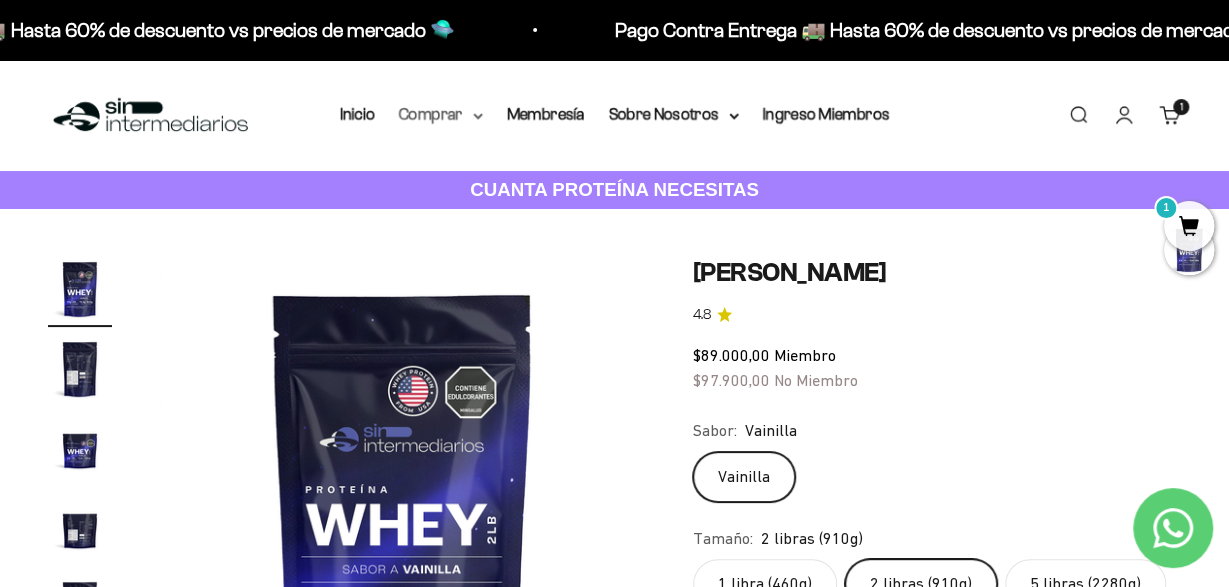 click 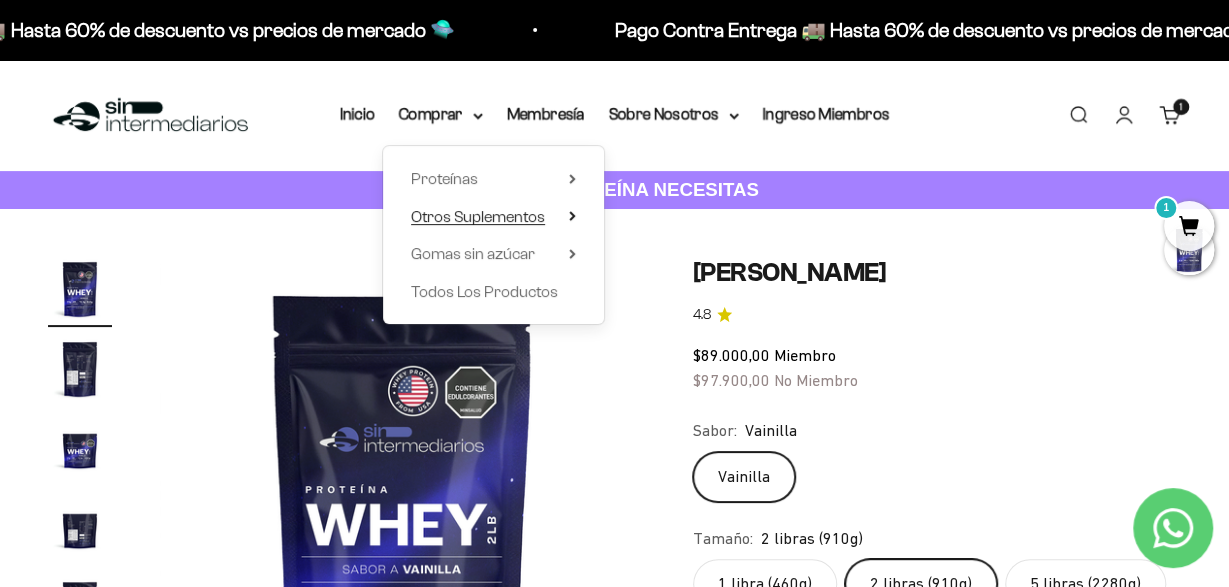click on "Otros Suplementos" at bounding box center [493, 217] 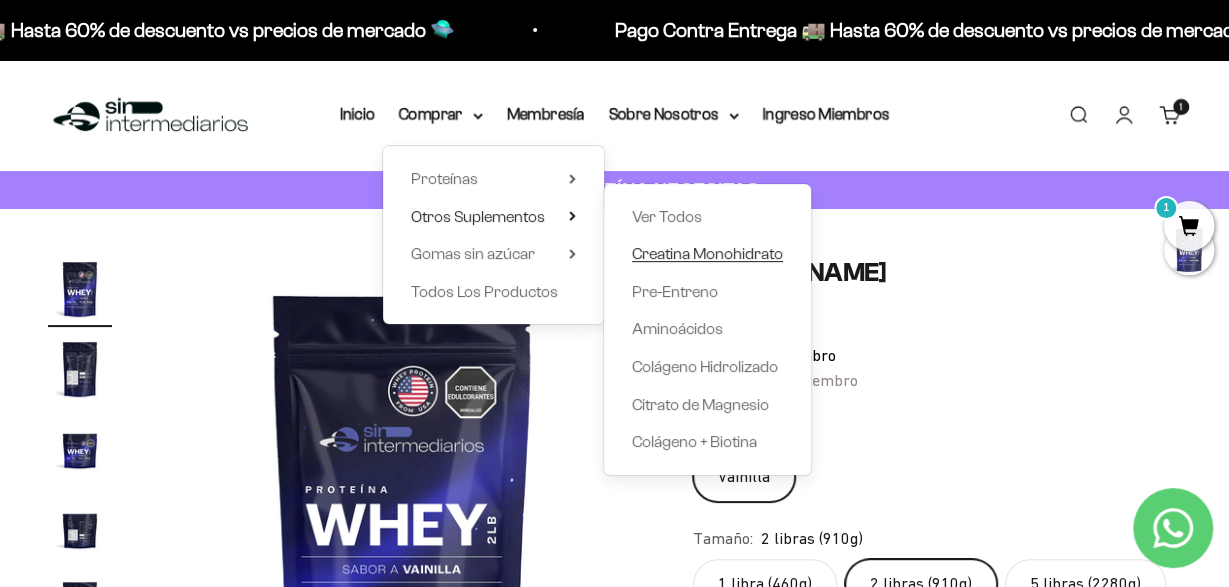 click on "Creatina Monohidrato" at bounding box center (707, 254) 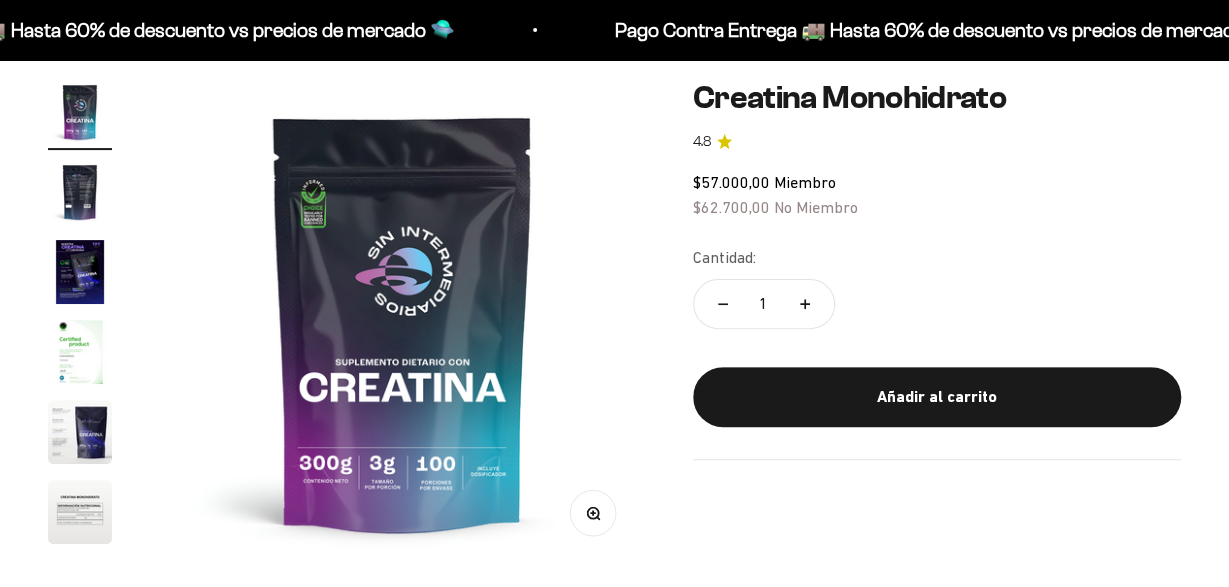 scroll, scrollTop: 177, scrollLeft: 0, axis: vertical 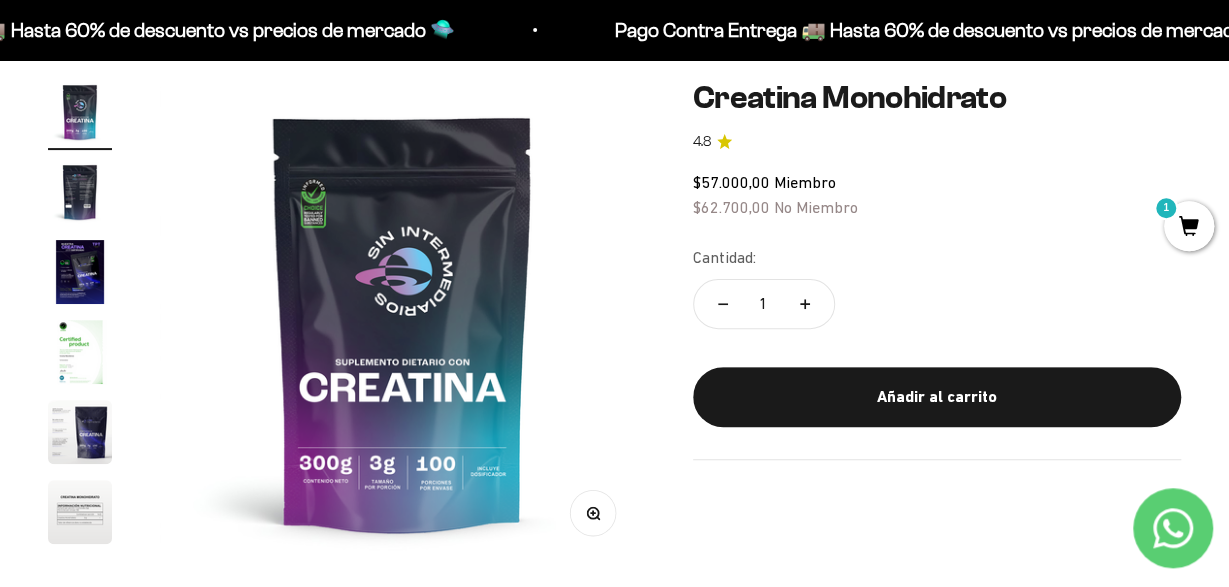 click at bounding box center (80, 272) 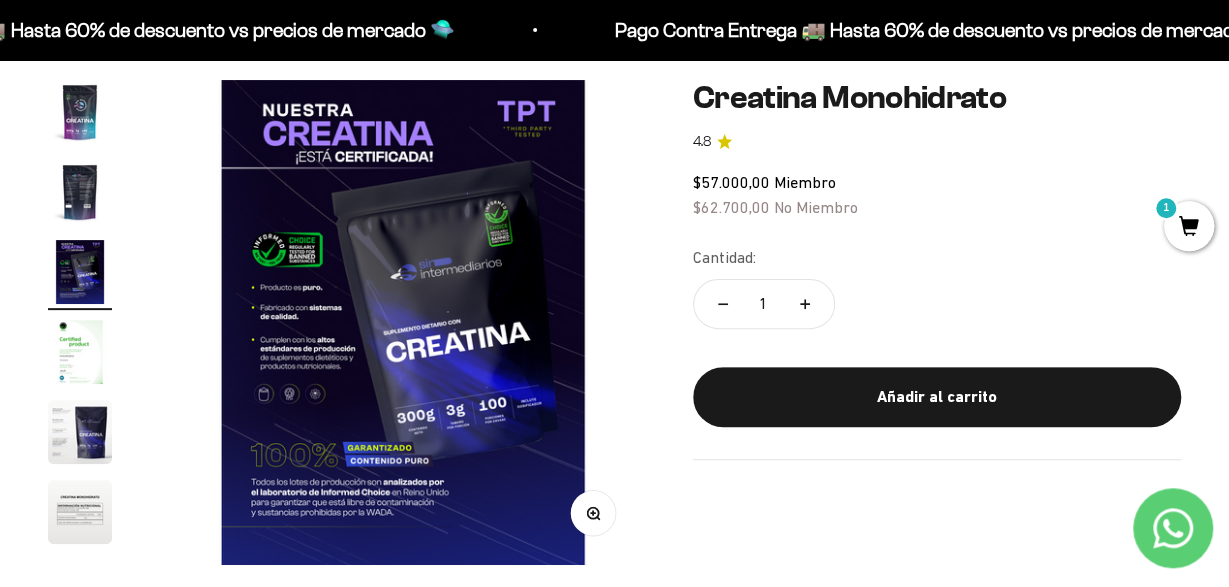 scroll, scrollTop: 0, scrollLeft: 993, axis: horizontal 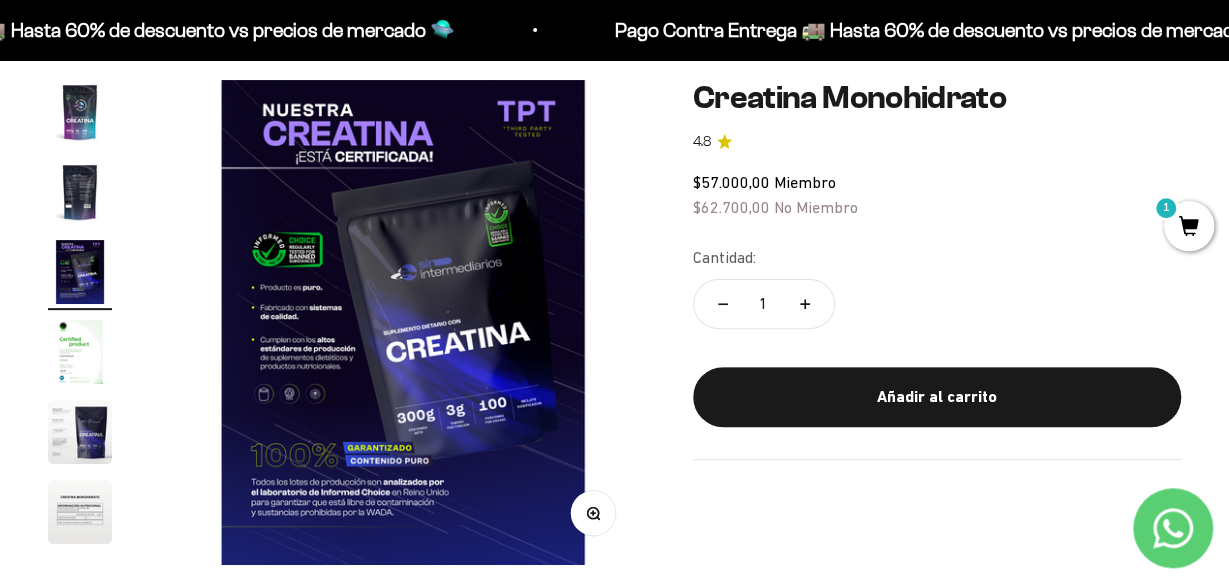 click at bounding box center (80, 192) 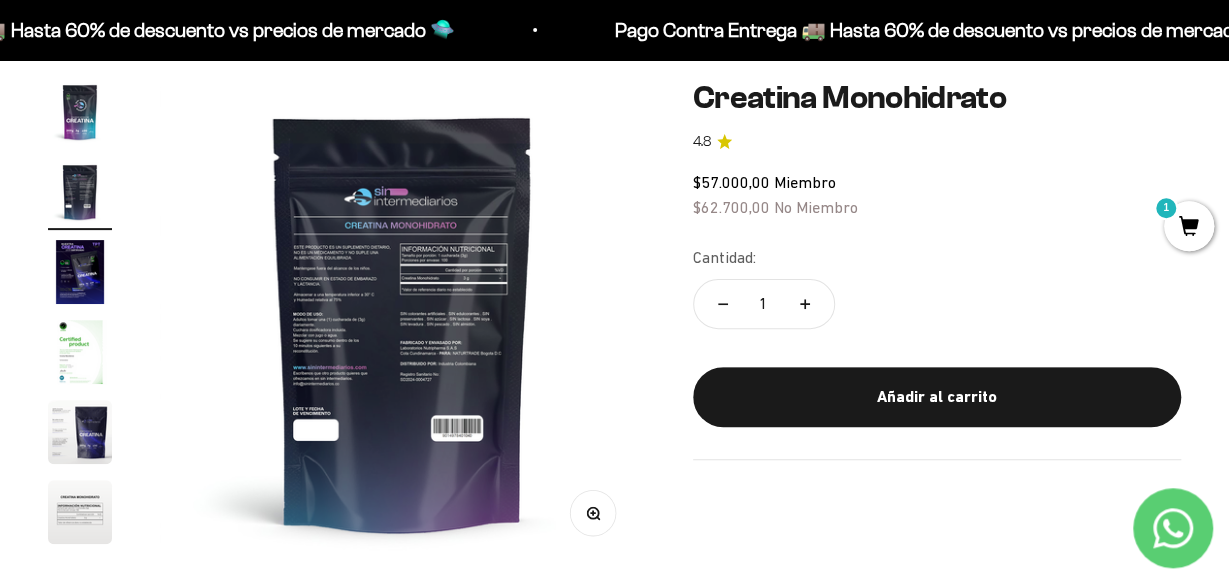 click at bounding box center (80, 112) 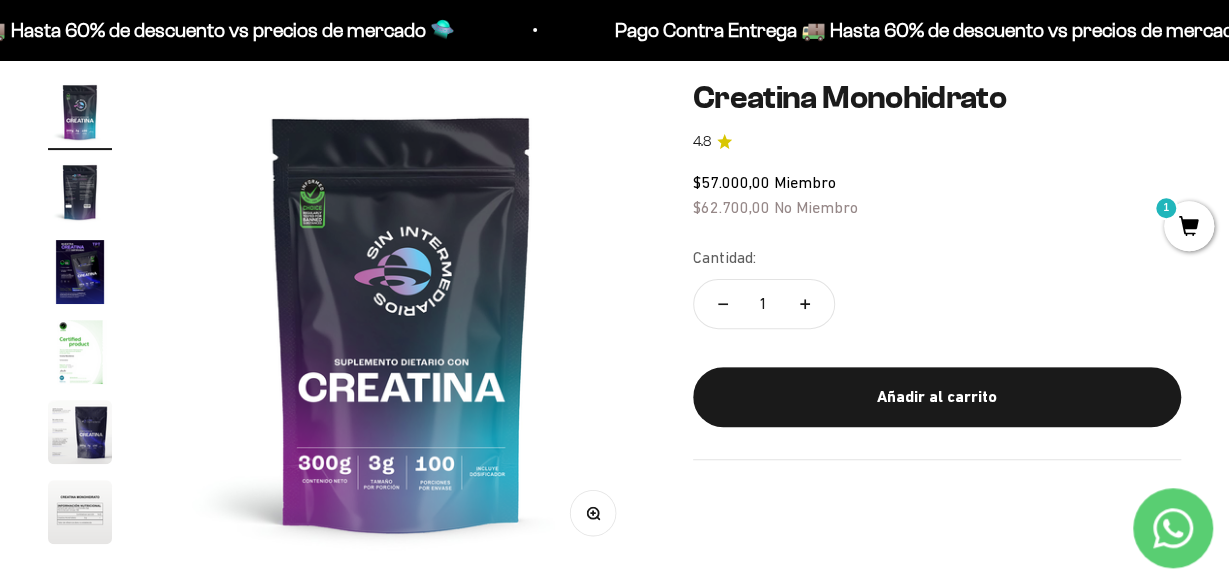 scroll, scrollTop: 0, scrollLeft: 0, axis: both 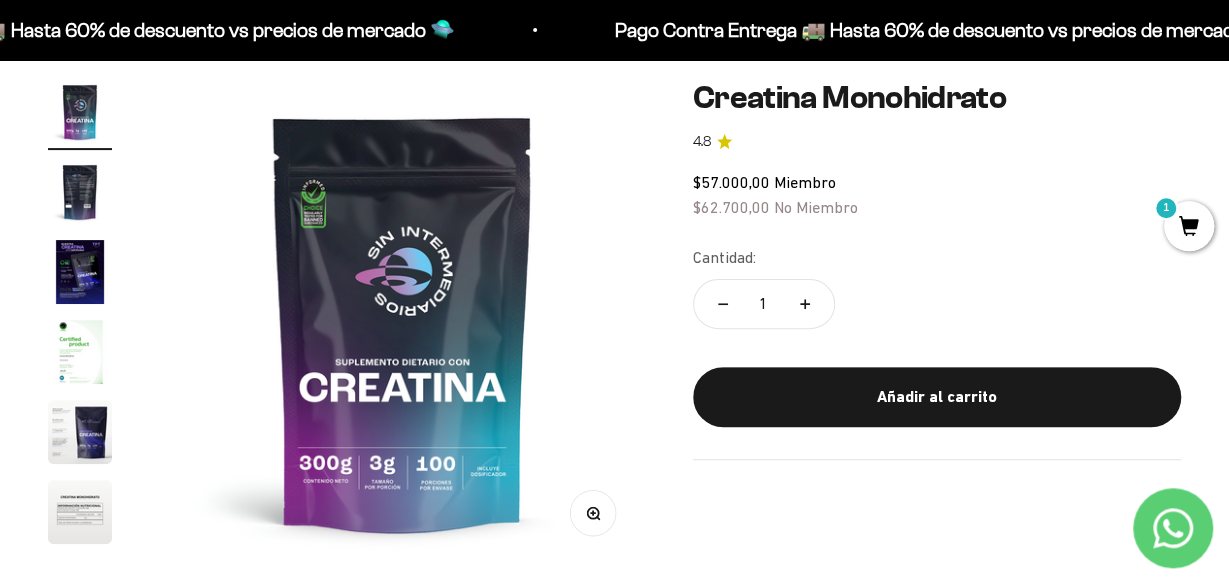 click at bounding box center [80, 352] 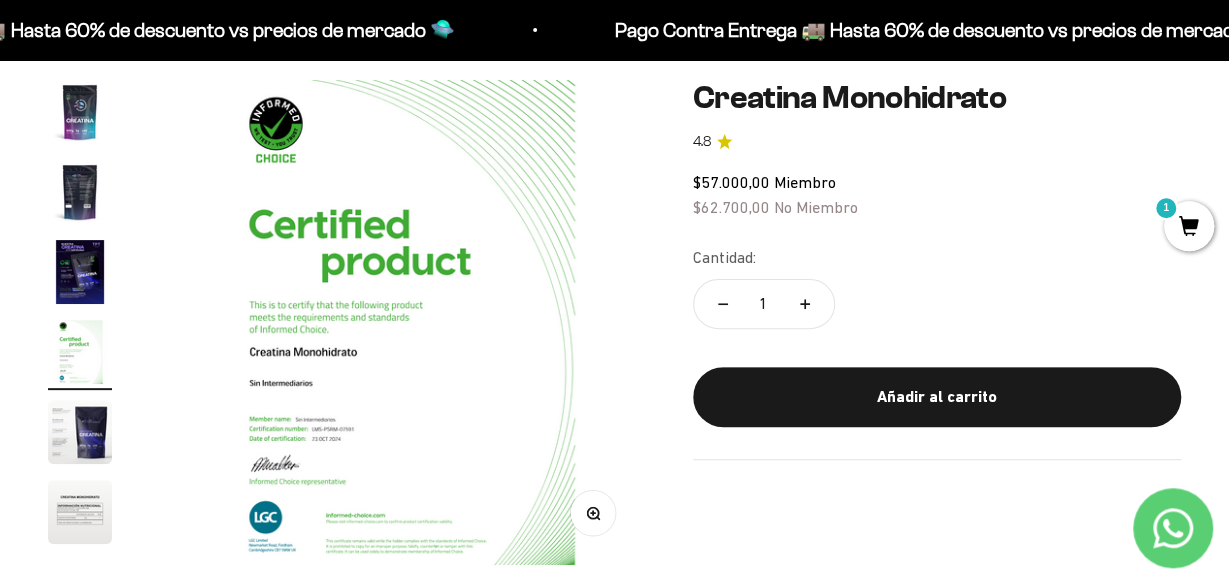 scroll, scrollTop: 0, scrollLeft: 1490, axis: horizontal 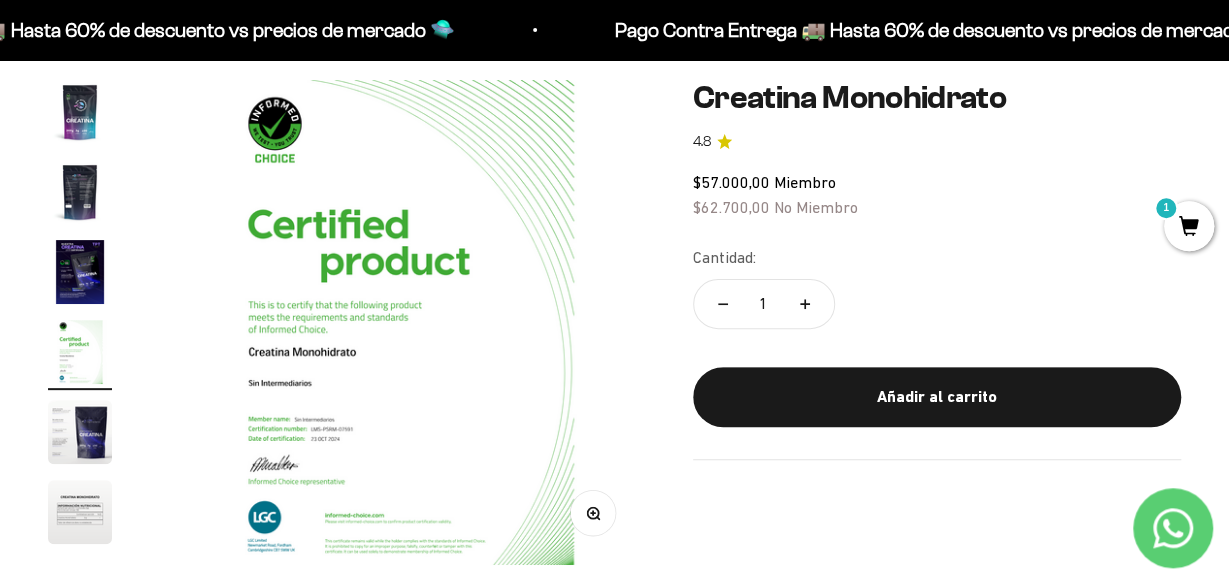 click at bounding box center [80, 112] 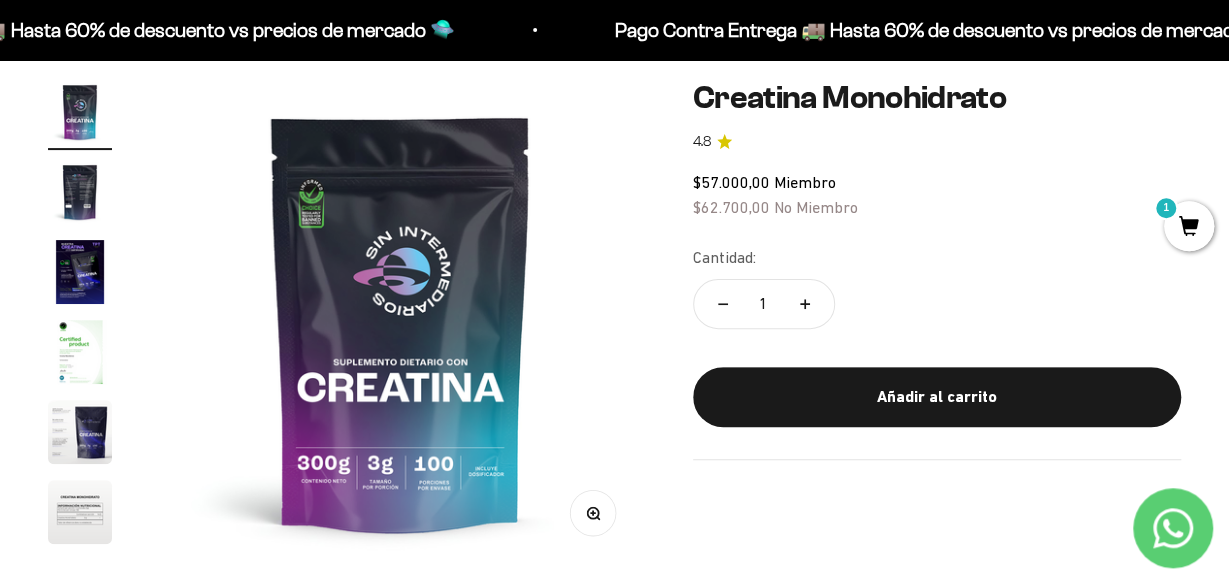 scroll, scrollTop: 0, scrollLeft: 0, axis: both 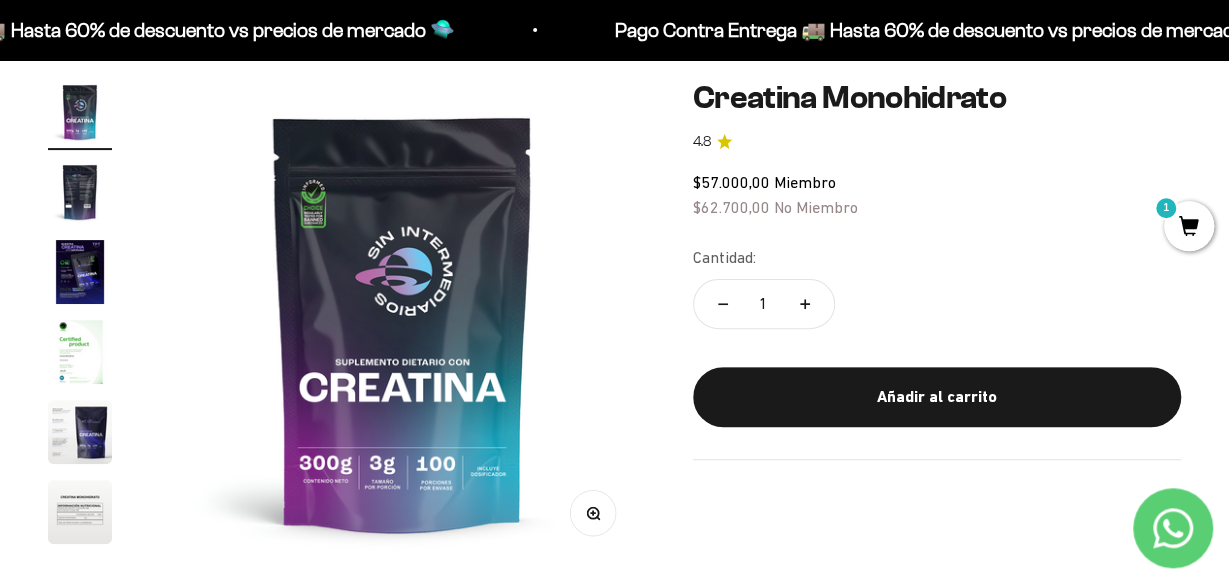 click at bounding box center [80, 432] 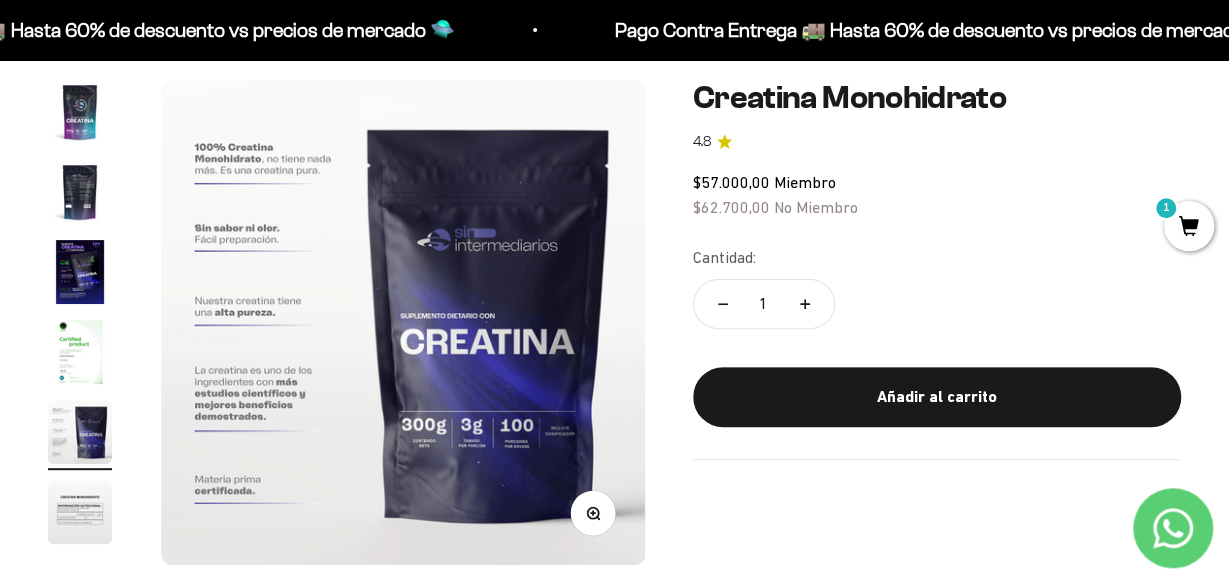 scroll, scrollTop: 0, scrollLeft: 1986, axis: horizontal 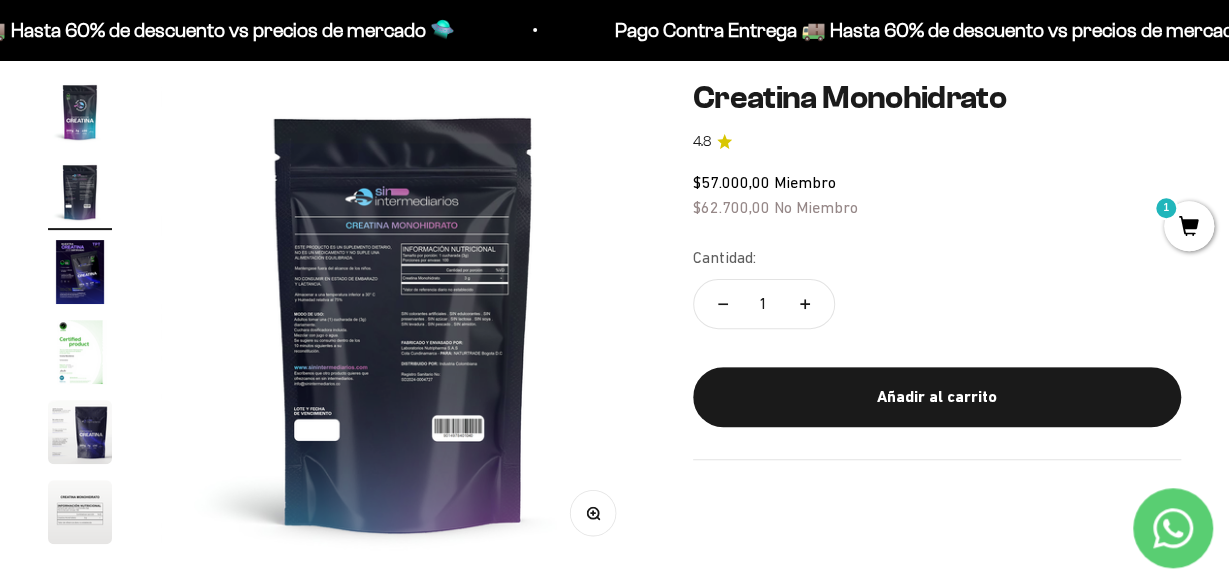 click at bounding box center [80, 112] 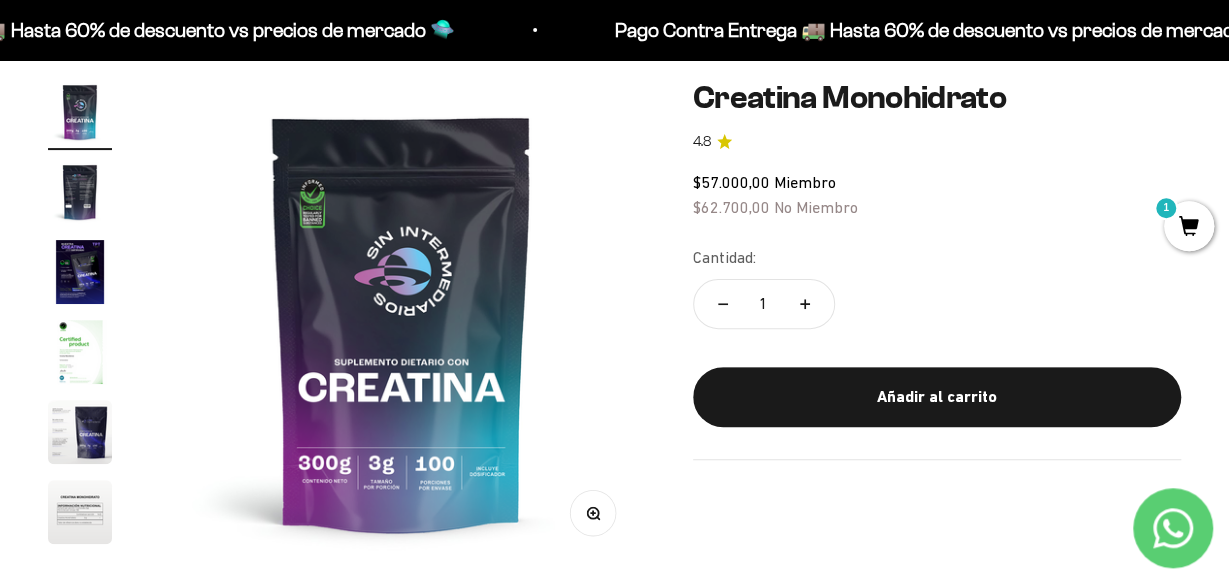 scroll, scrollTop: 0, scrollLeft: 0, axis: both 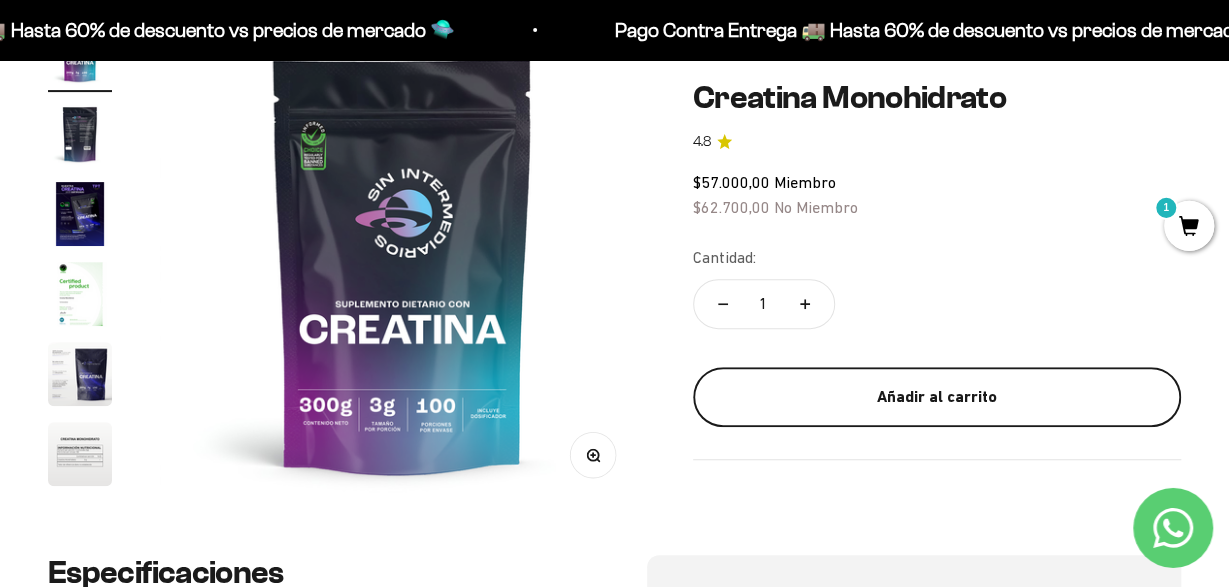 click on "Añadir al carrito" at bounding box center (937, 397) 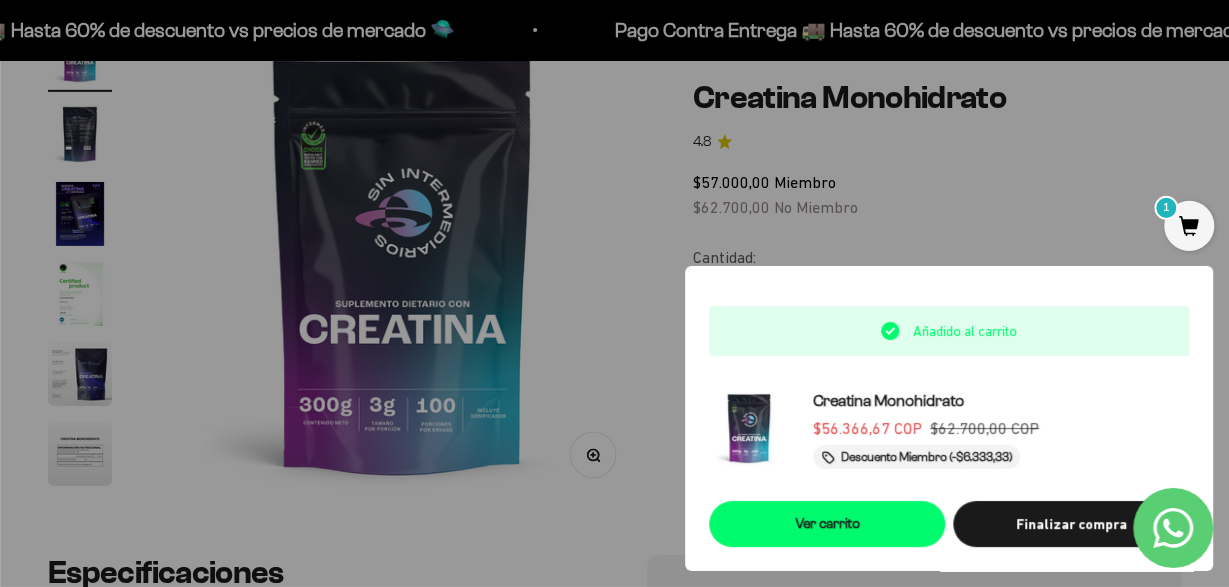scroll, scrollTop: 290, scrollLeft: 0, axis: vertical 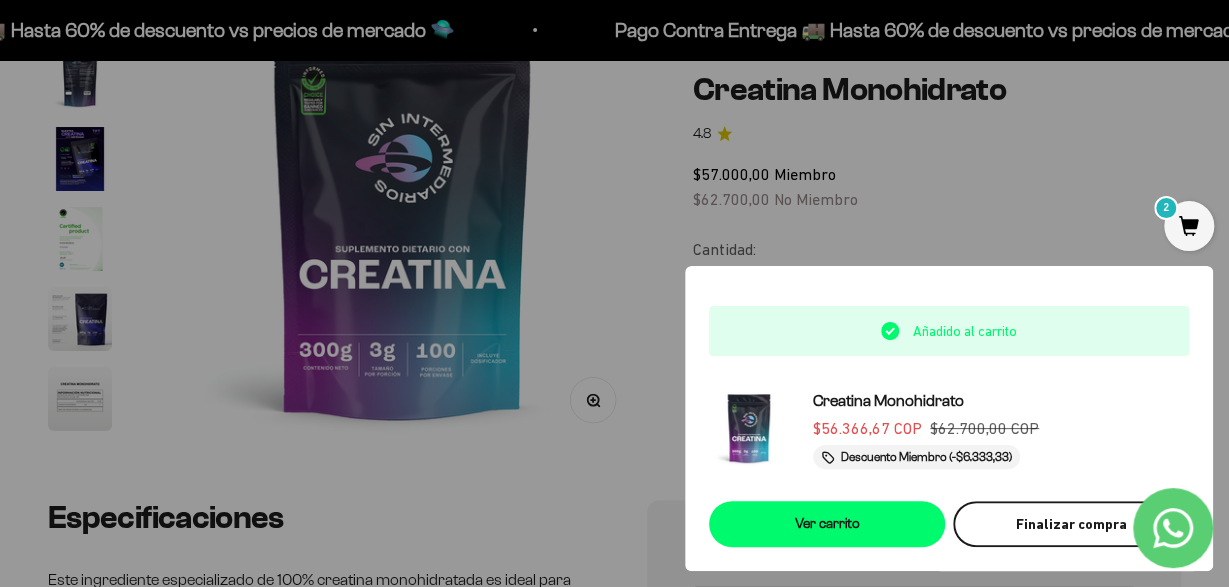 click on "Finalizar compra" at bounding box center (1071, 524) 